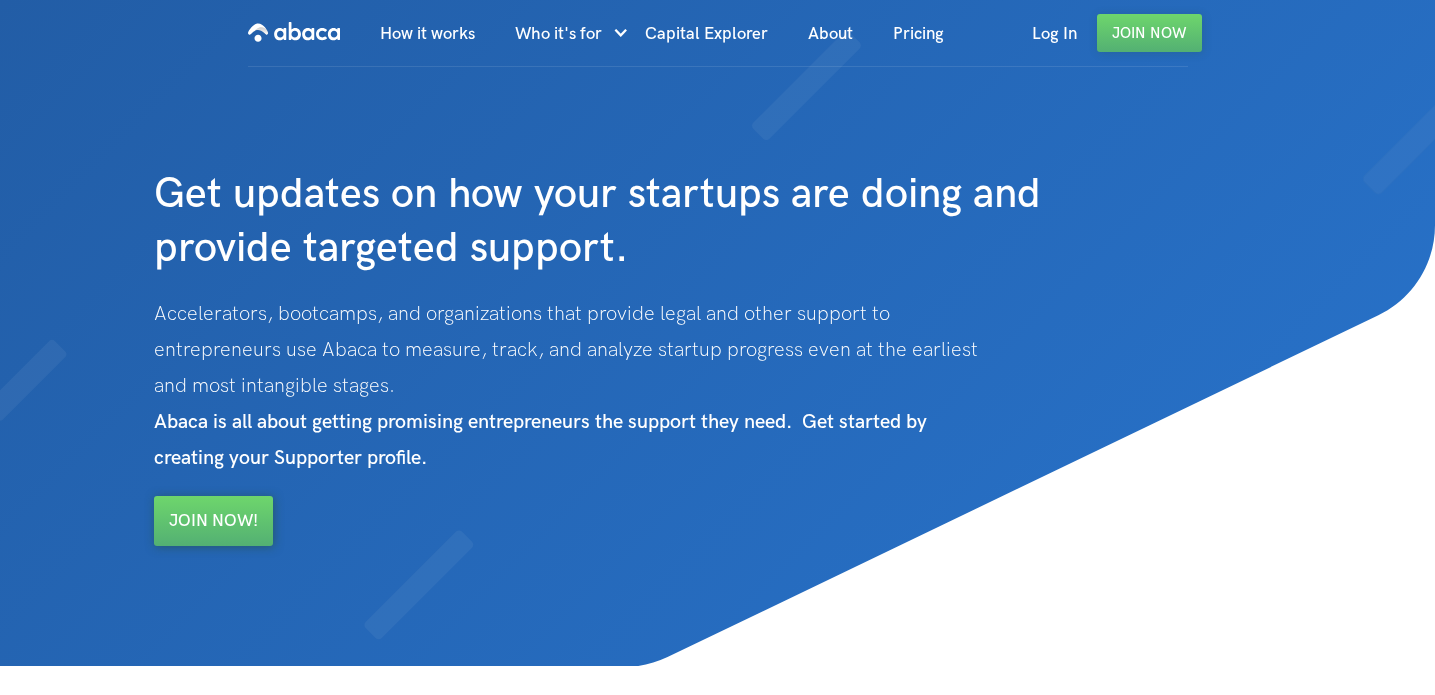 scroll, scrollTop: 0, scrollLeft: 0, axis: both 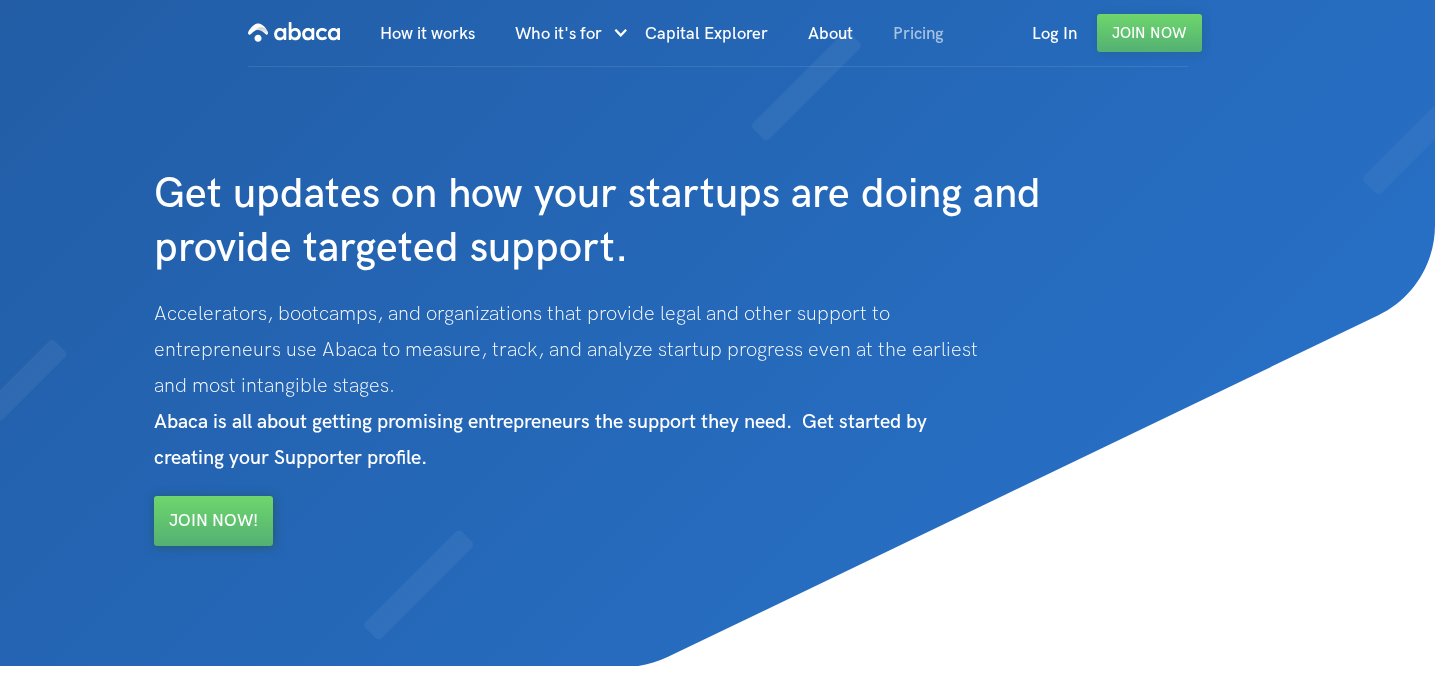 click on "Pricing" at bounding box center (918, 34) 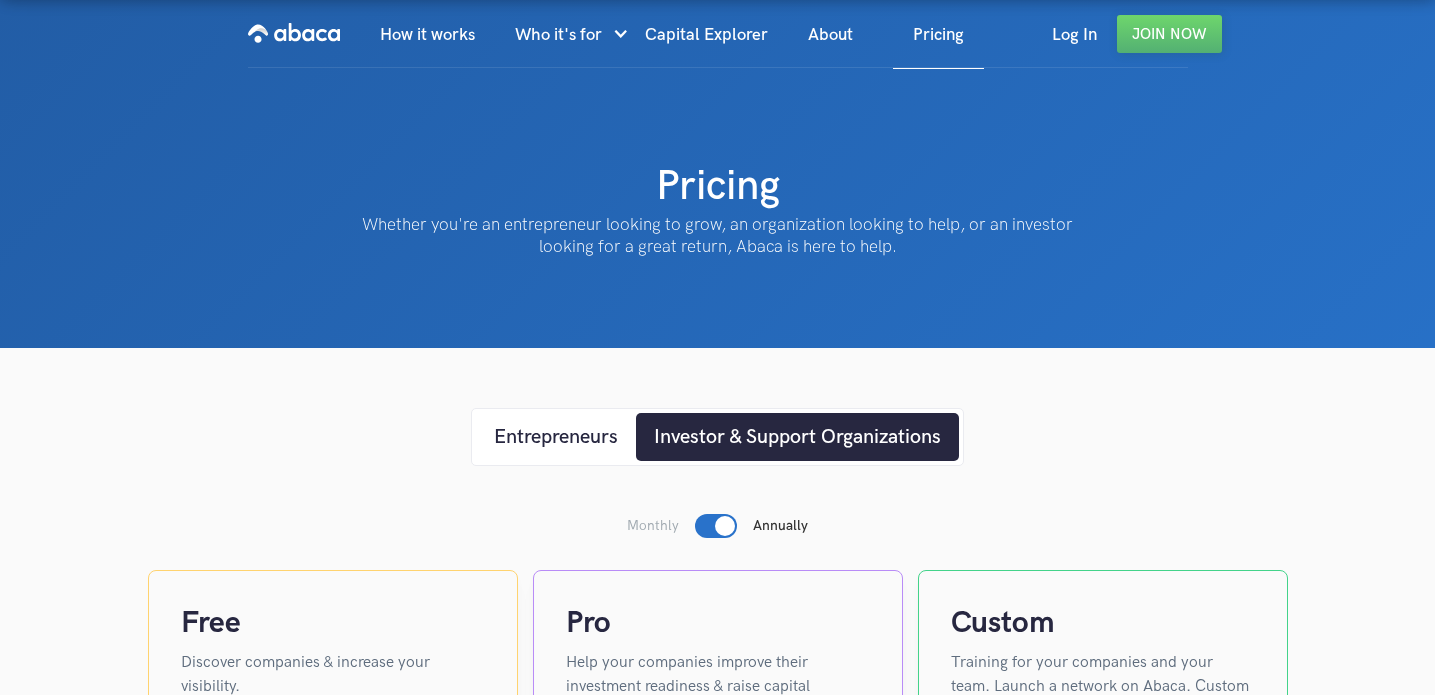 scroll, scrollTop: 0, scrollLeft: 0, axis: both 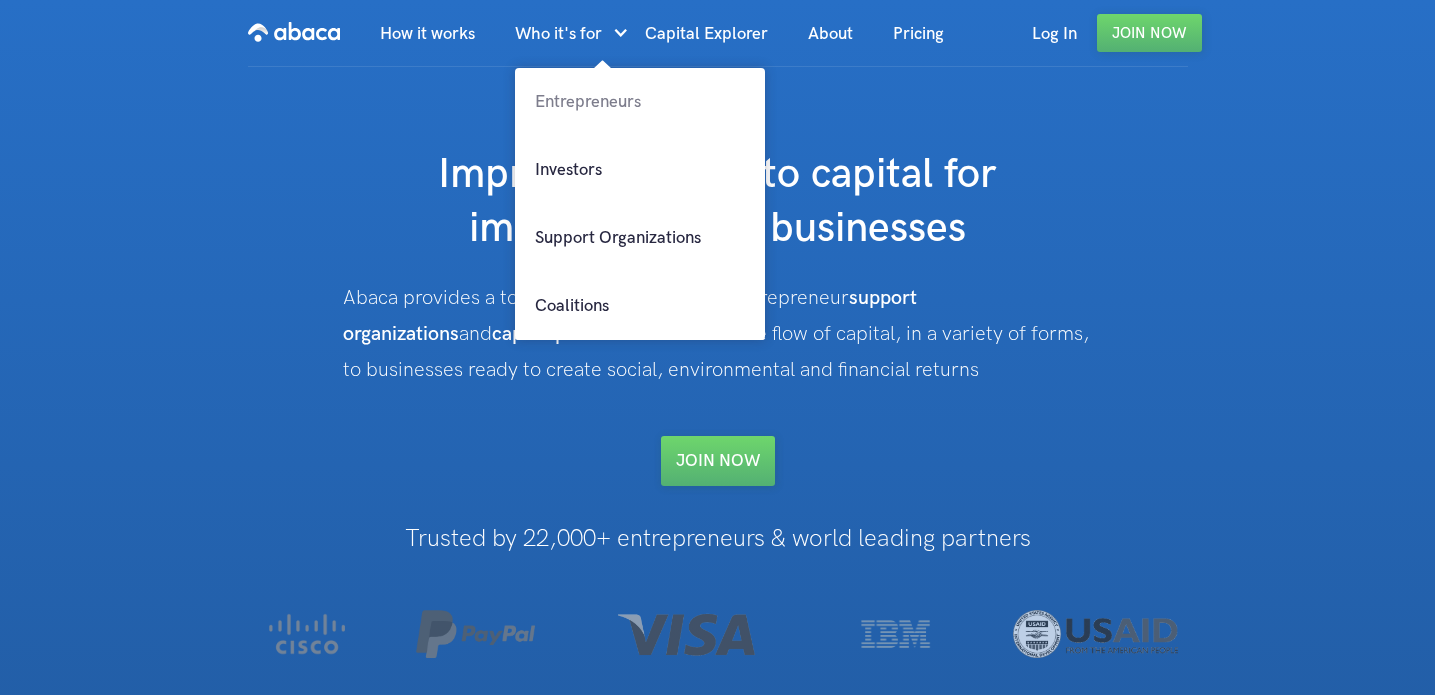 click on "Entrepreneurs" at bounding box center (640, 102) 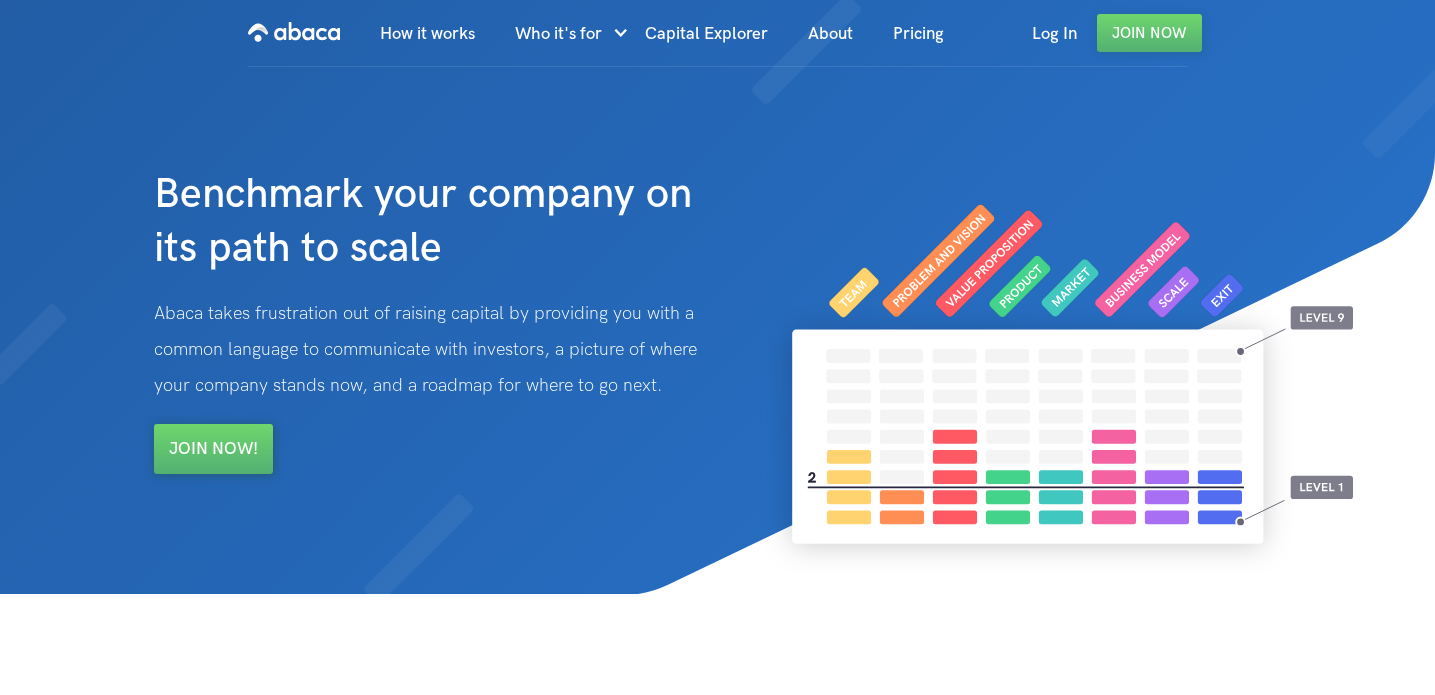 scroll, scrollTop: 0, scrollLeft: 0, axis: both 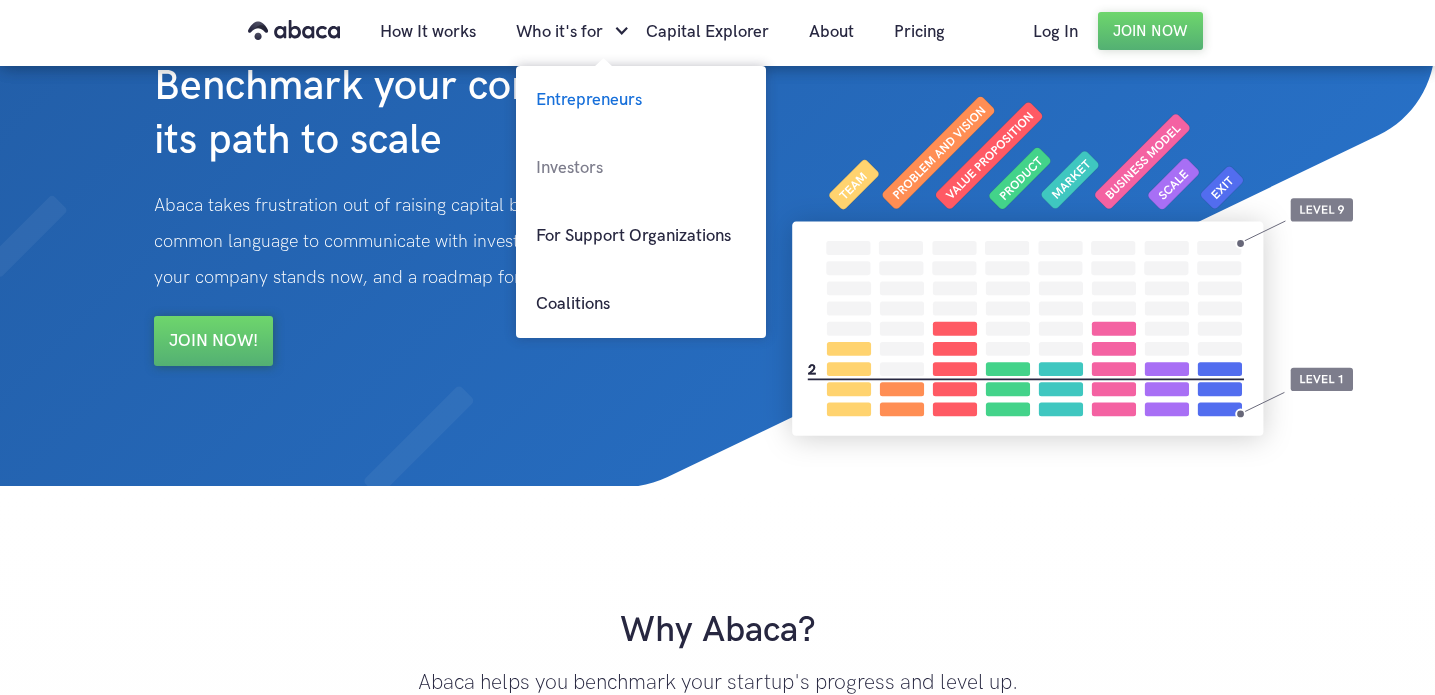 click on "Investors" at bounding box center [641, 168] 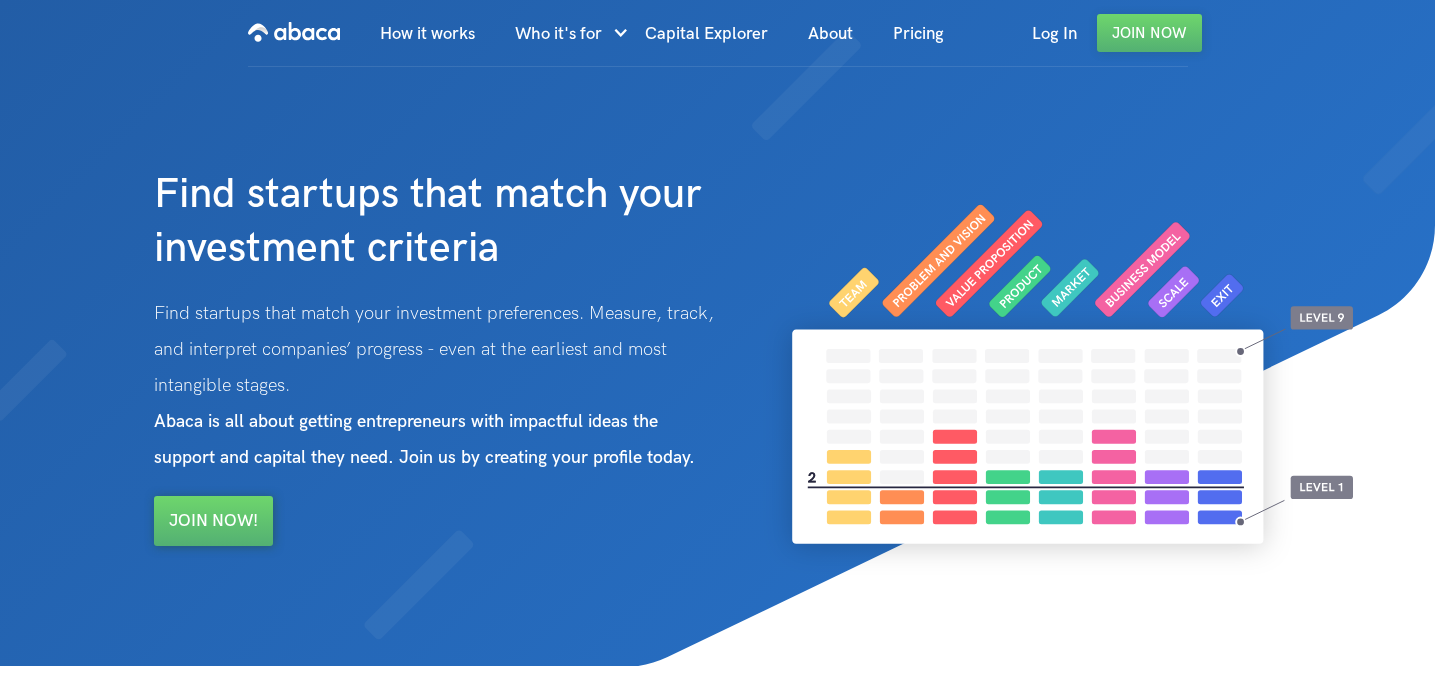scroll, scrollTop: 0, scrollLeft: 0, axis: both 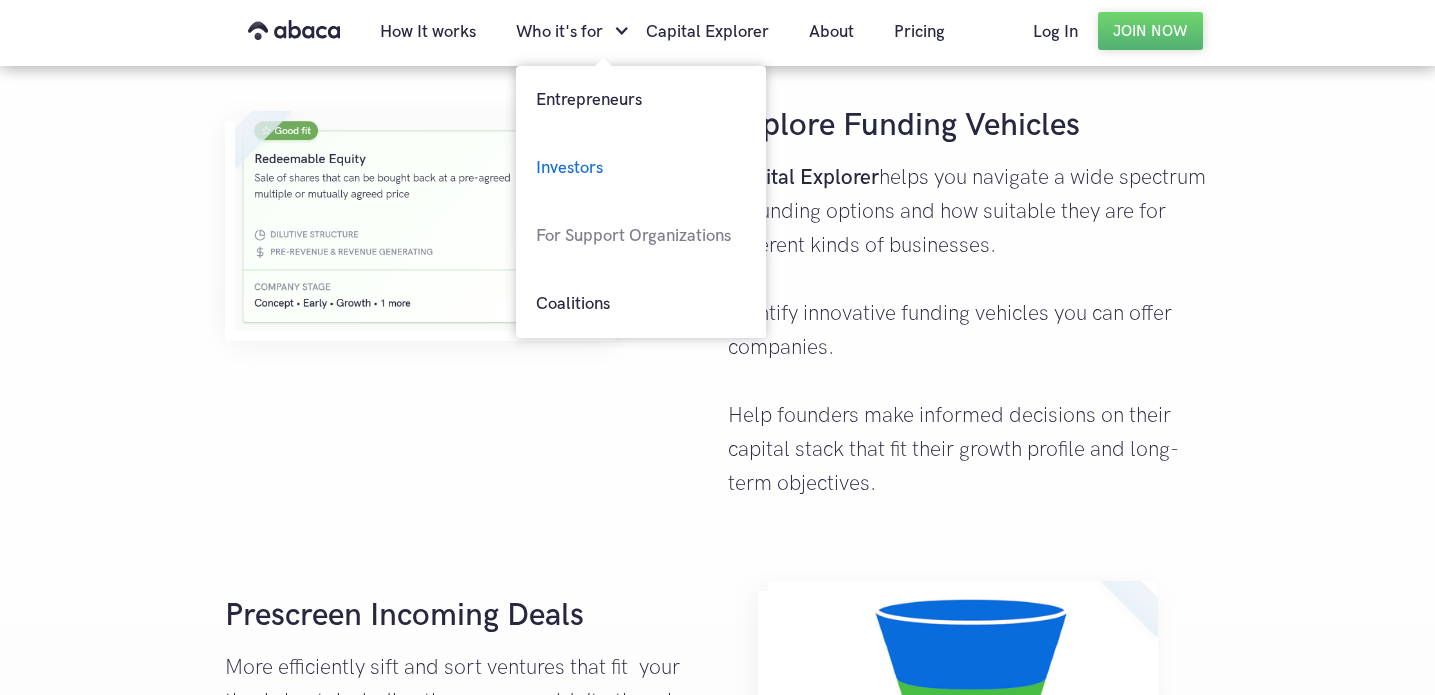 click on "For Support Organizations" at bounding box center [641, 236] 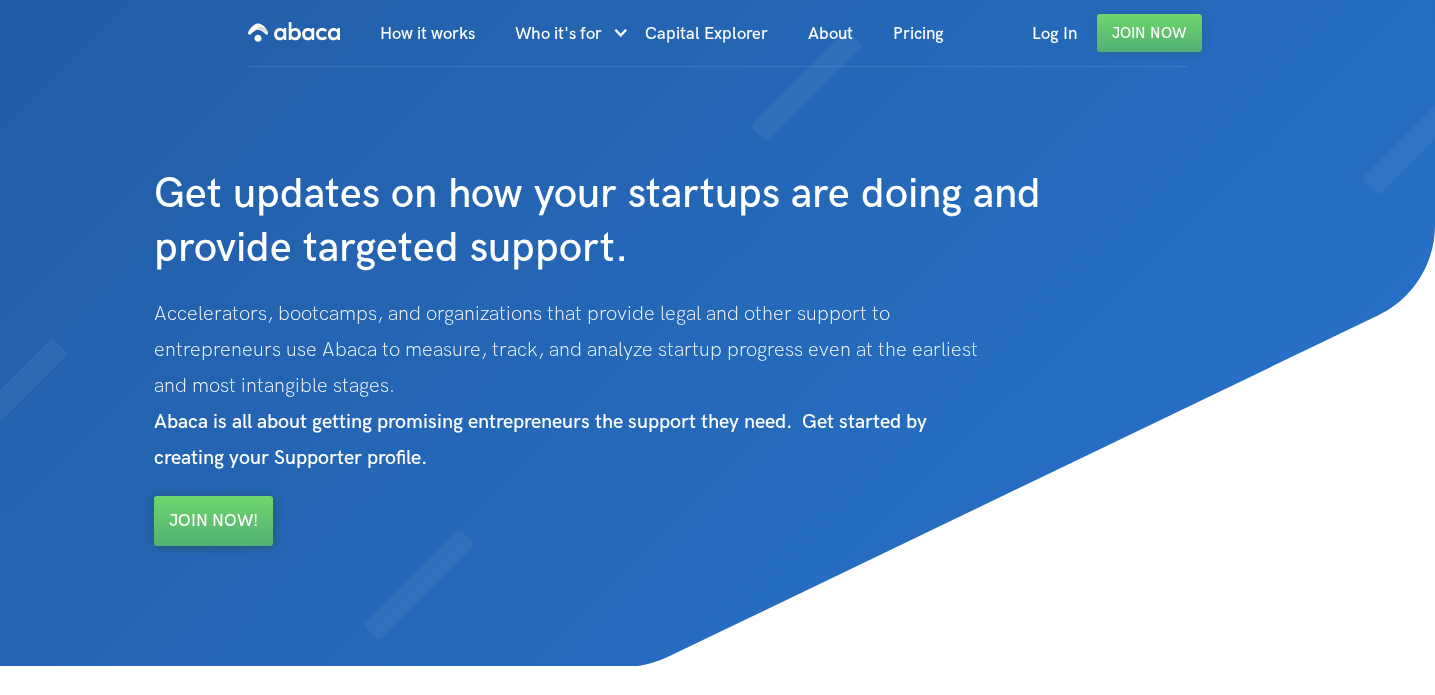 scroll, scrollTop: 0, scrollLeft: 0, axis: both 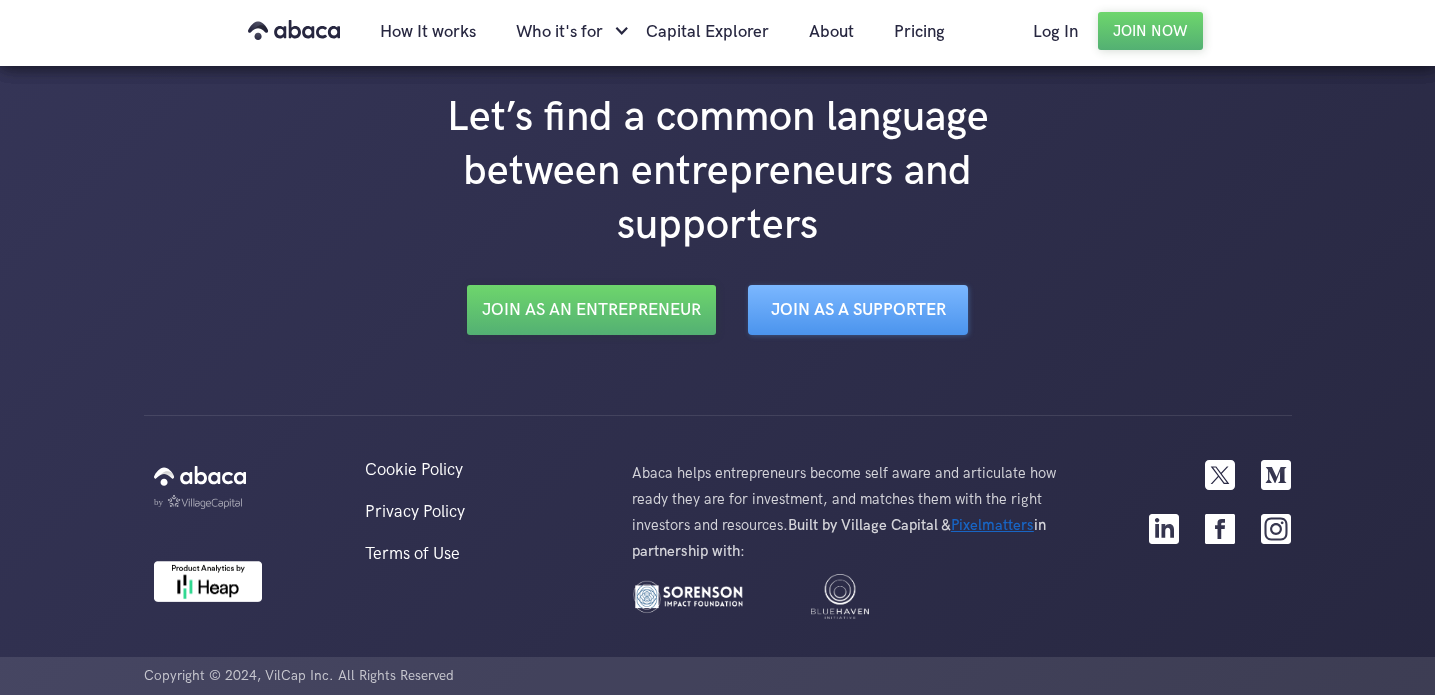click at bounding box center (198, 502) 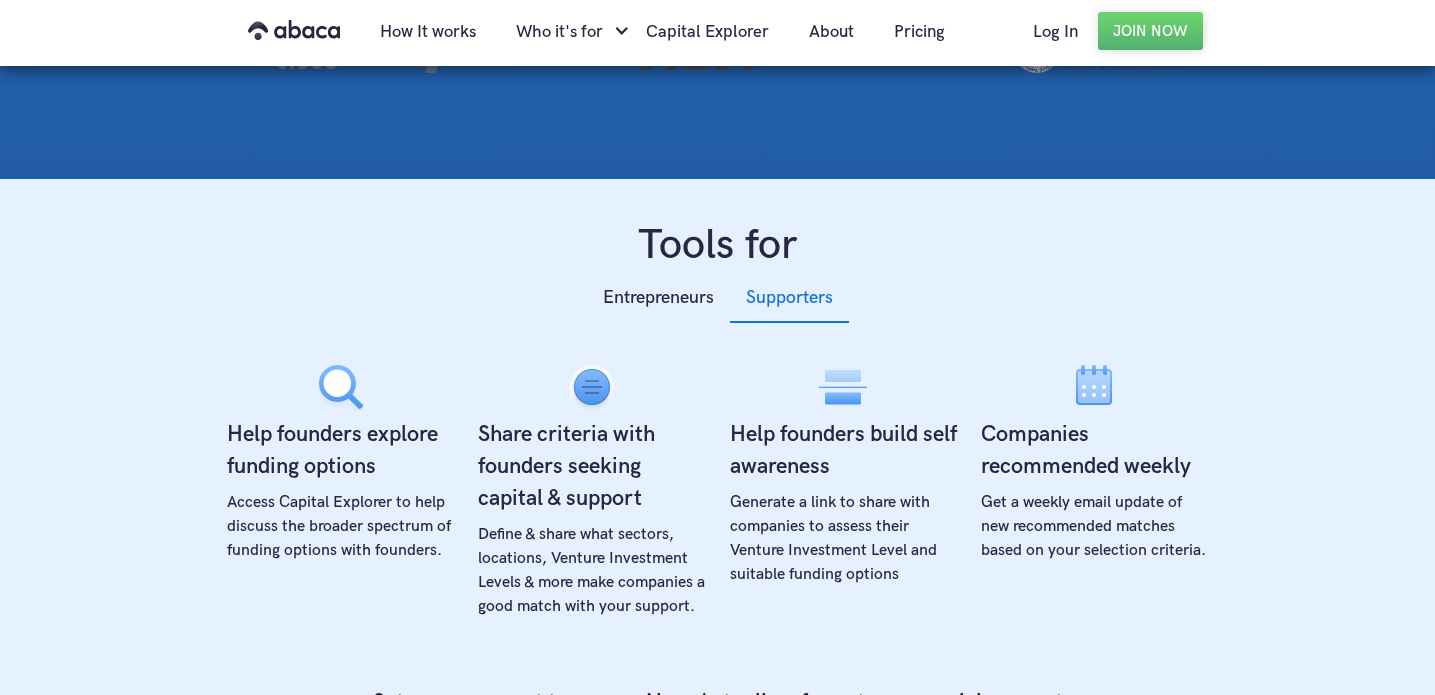 scroll, scrollTop: 0, scrollLeft: 0, axis: both 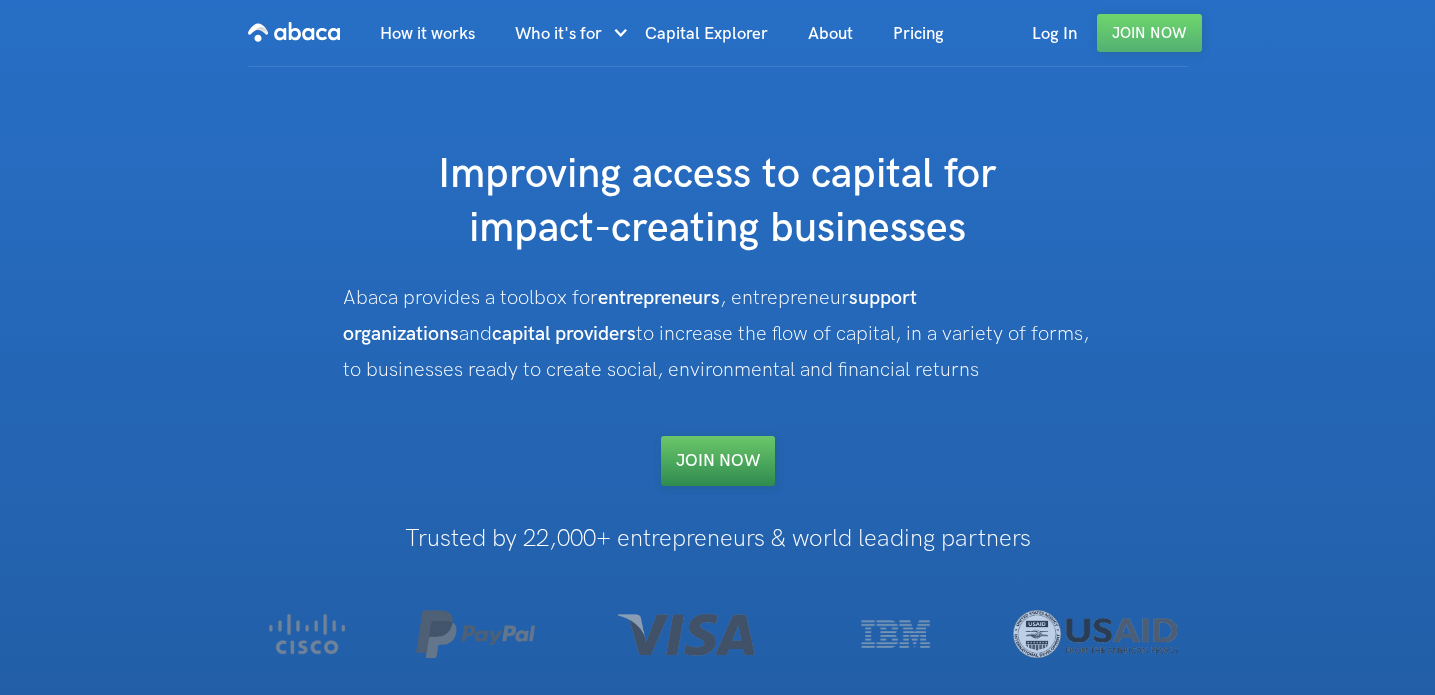 click on "Join NOW" at bounding box center (718, 461) 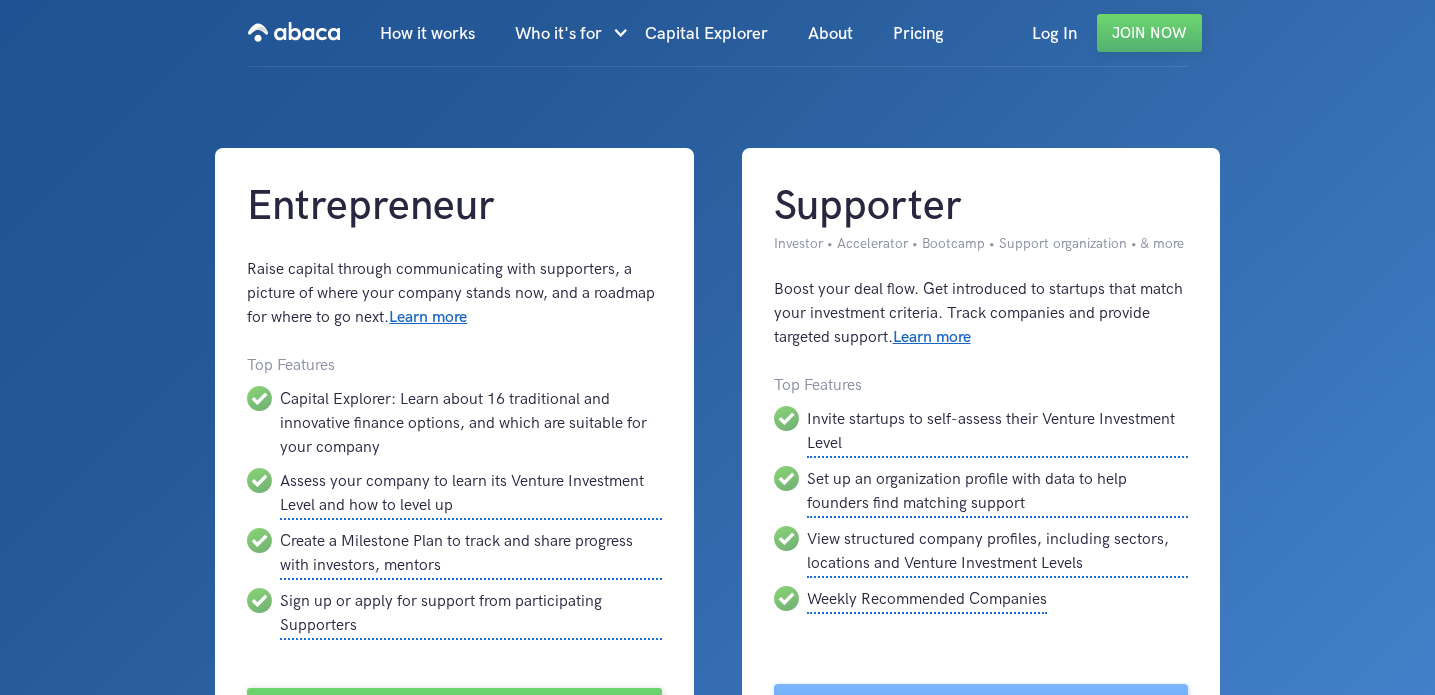 scroll, scrollTop: 0, scrollLeft: 0, axis: both 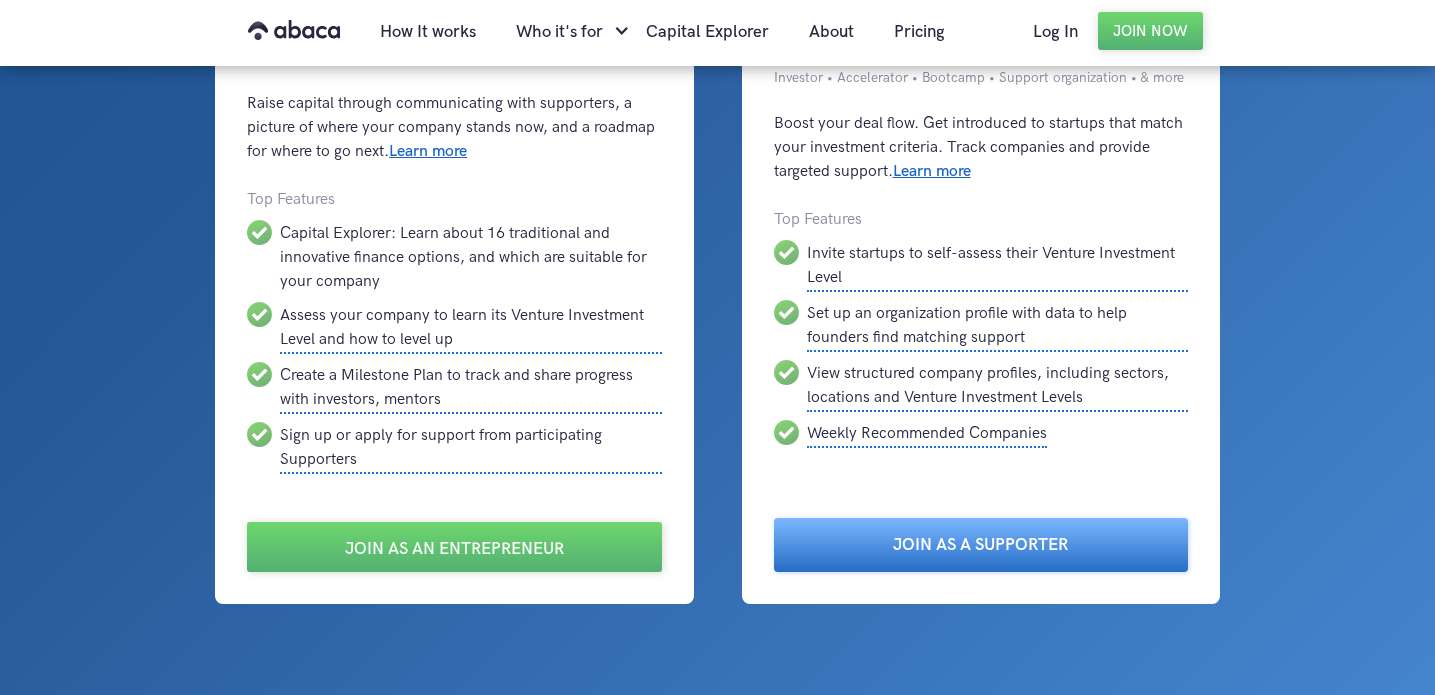 click on "Join as a Supporter" at bounding box center (981, 545) 